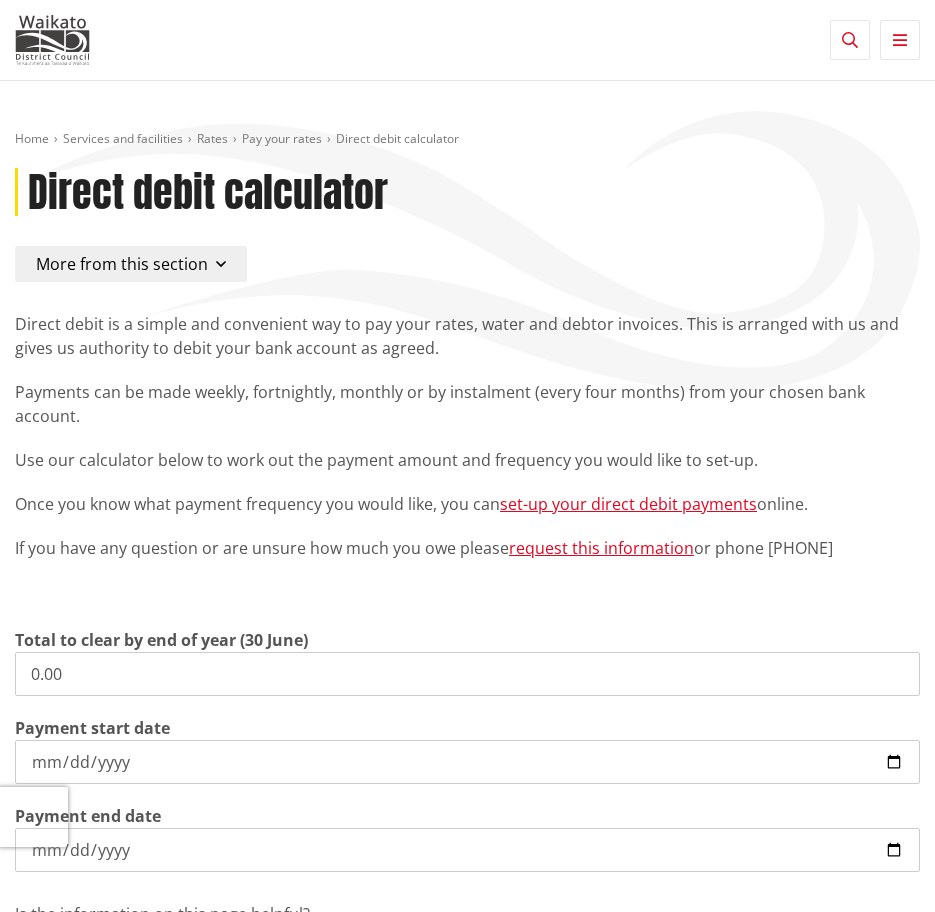 scroll, scrollTop: 0, scrollLeft: 0, axis: both 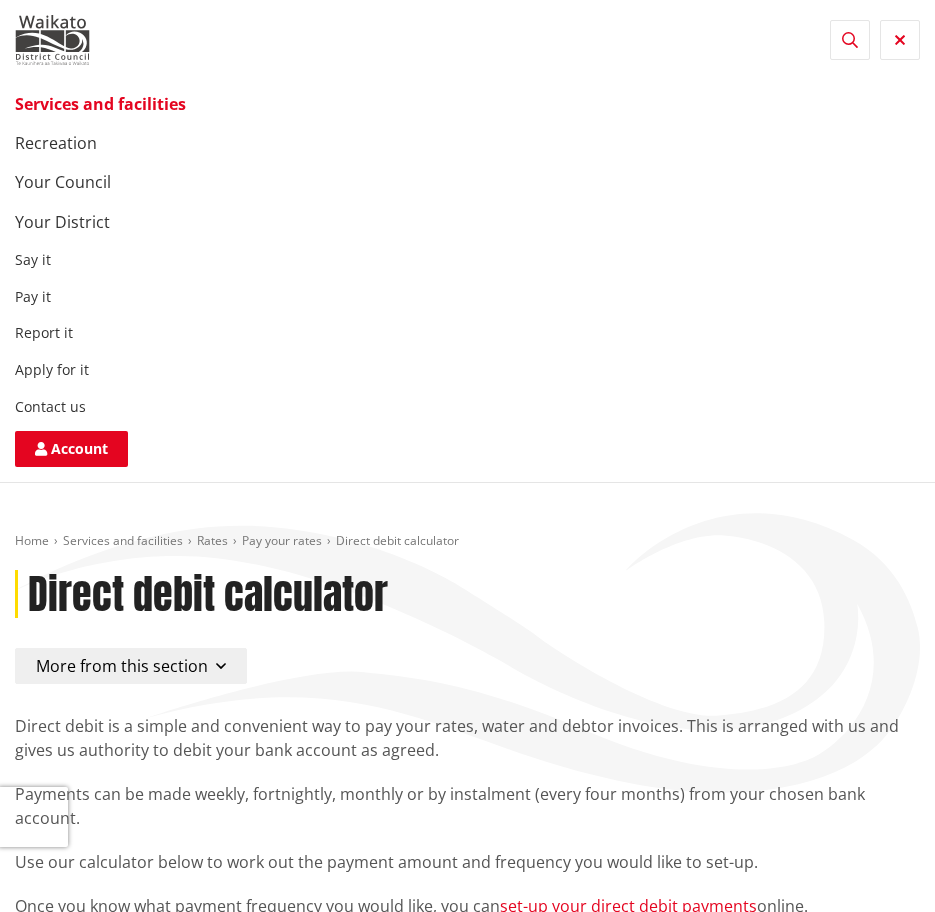 click on "Toggle search" at bounding box center [850, 40] 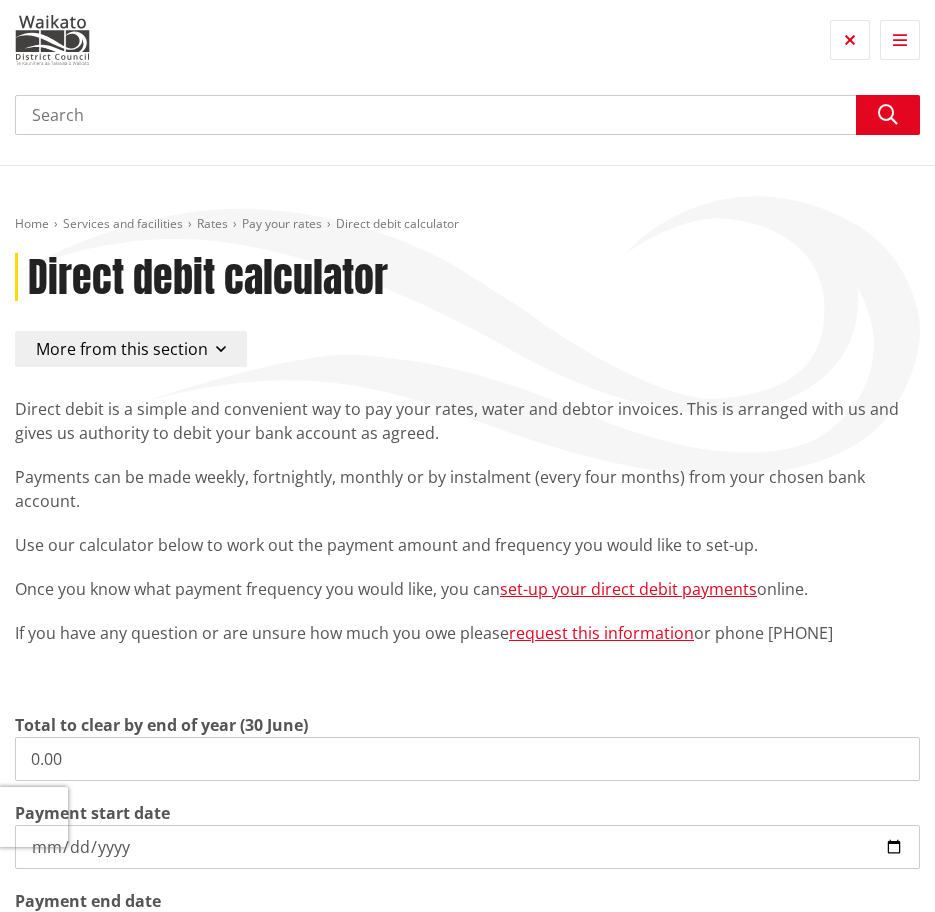 click on "Search" at bounding box center (467, 115) 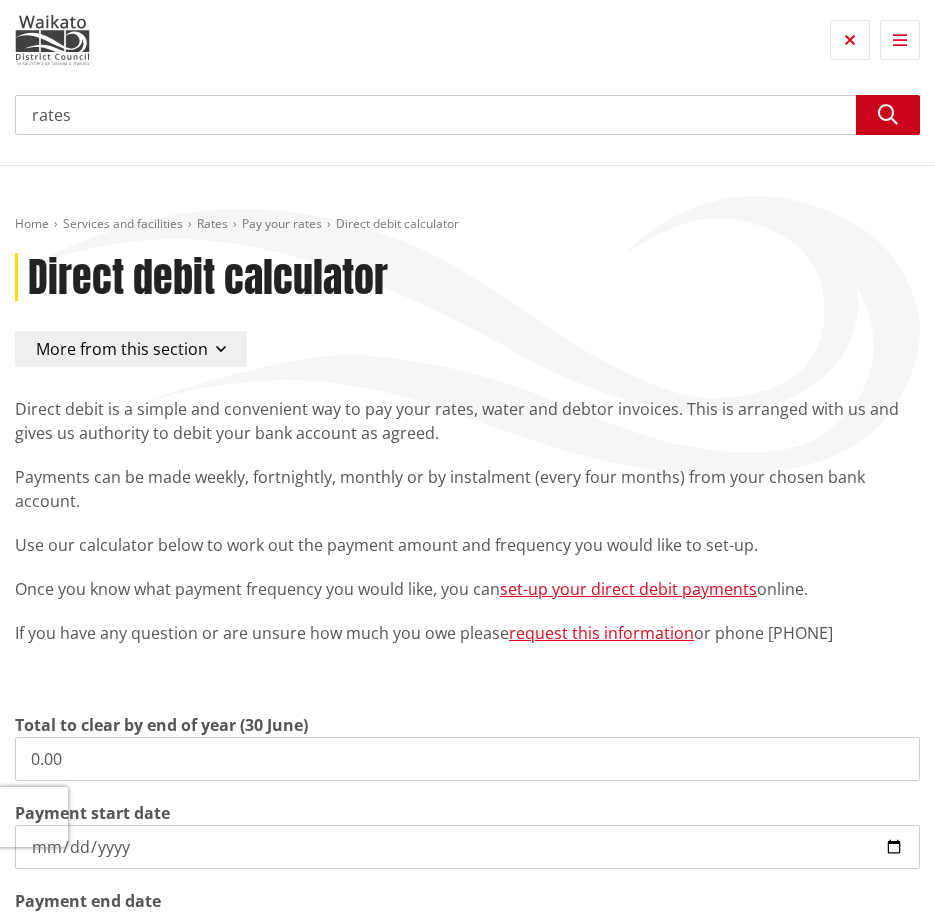 type on "rates" 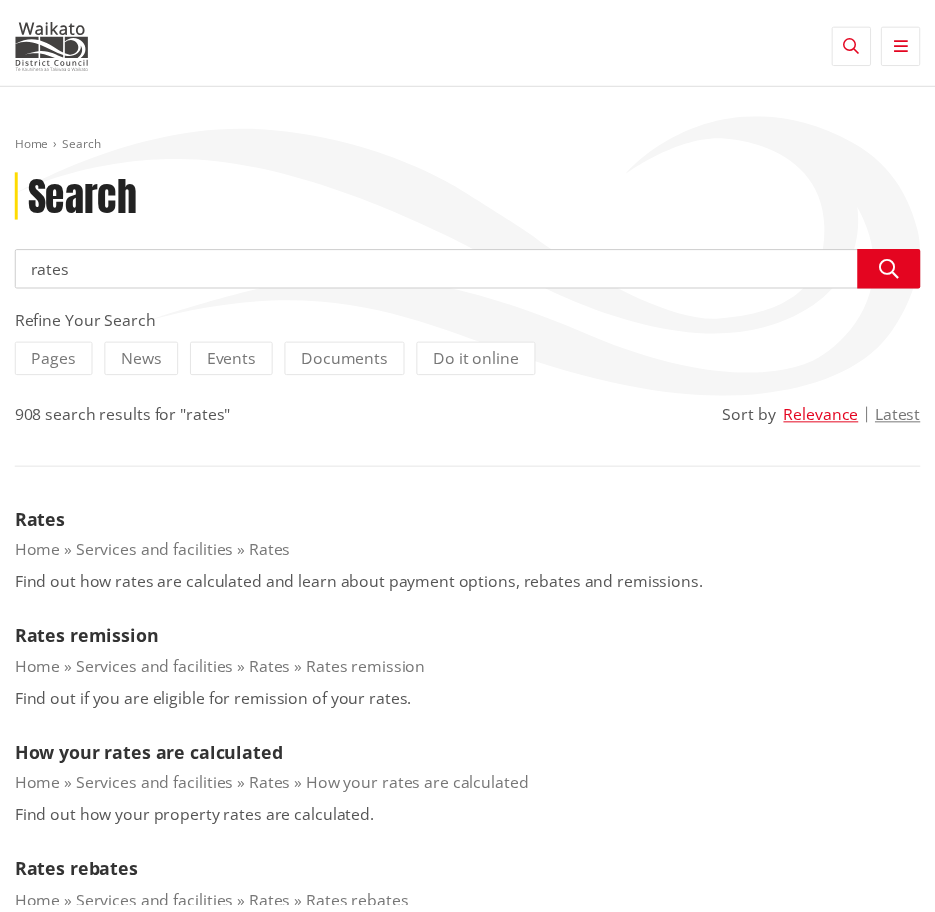 scroll, scrollTop: 0, scrollLeft: 0, axis: both 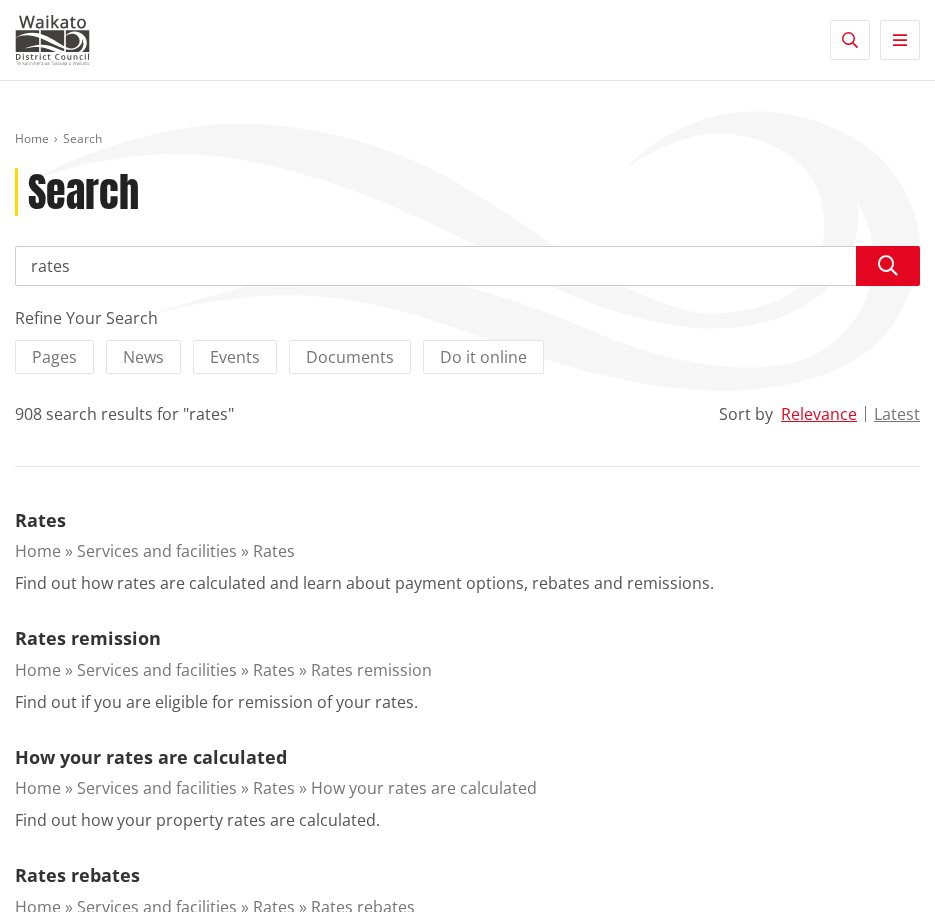 click on "Home
Search
Search
Search
rates
Search
Refine Your Search
Pages
News
Events
Do it online
908 search  results for "rates"
Sort by
Relevance
Latest
Rates
Home
Services and facilities
Rates
Find out how rates are calculated and learn about payment options, rebates and remissions.
pdf" at bounding box center [467, 1589] 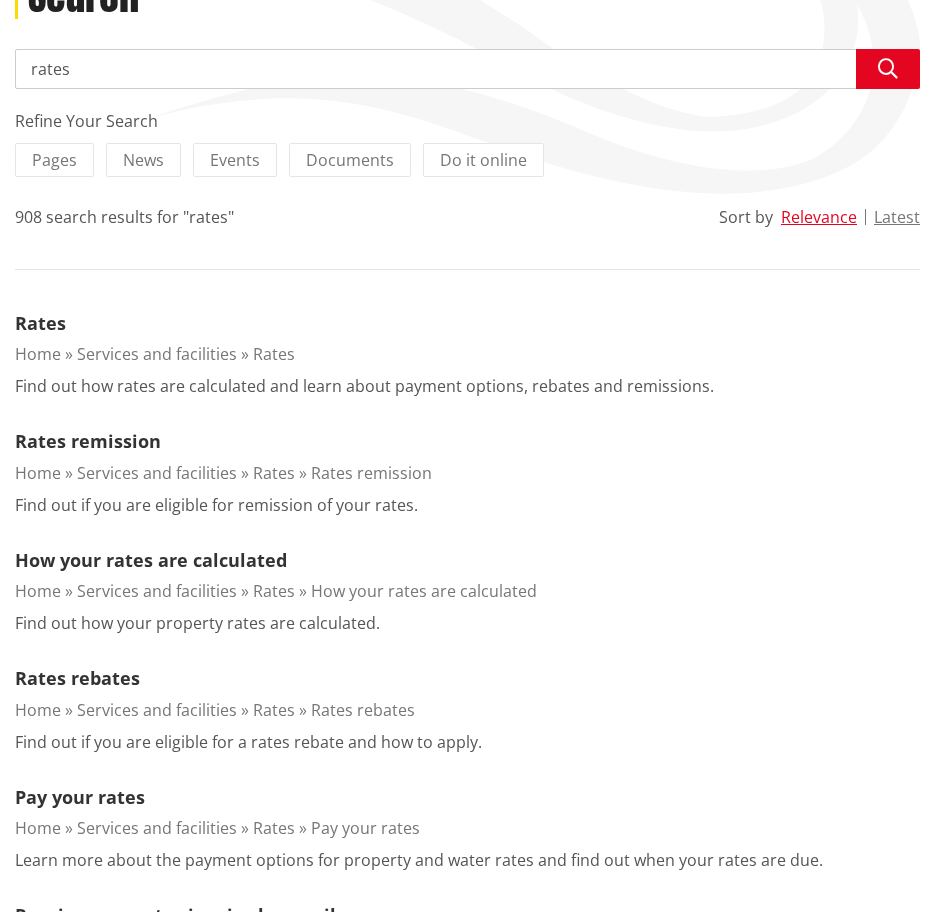 scroll, scrollTop: 200, scrollLeft: 0, axis: vertical 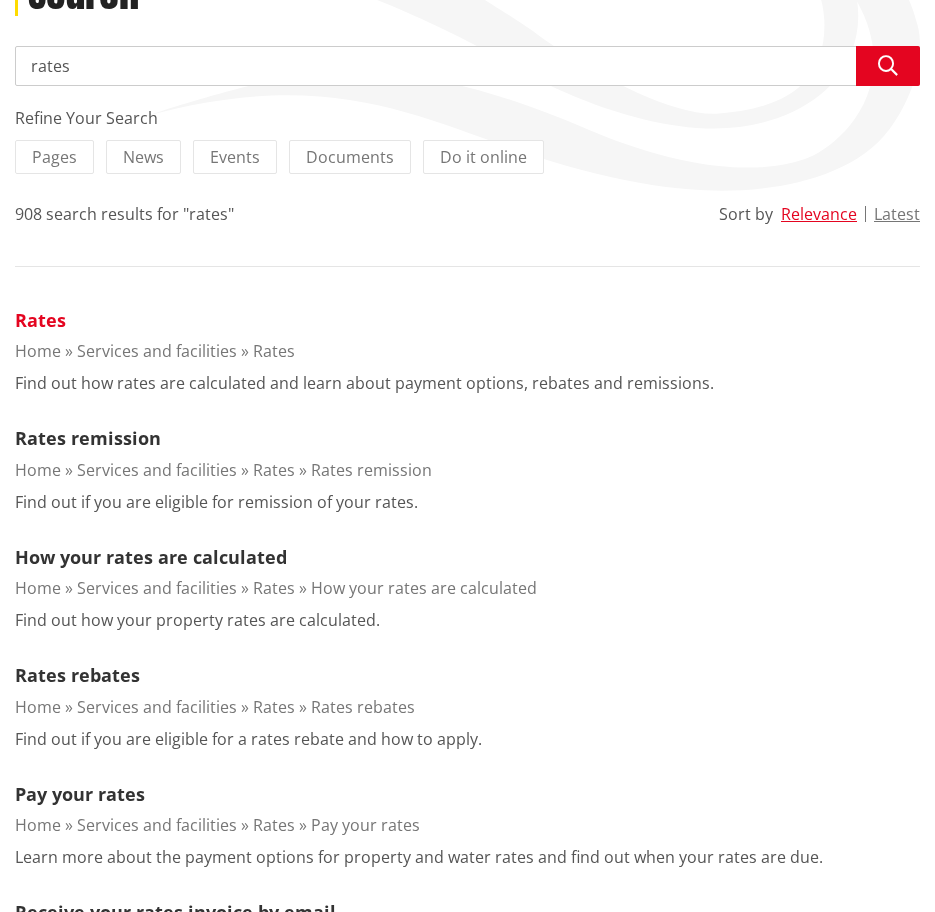 click on "Rates" at bounding box center (40, 320) 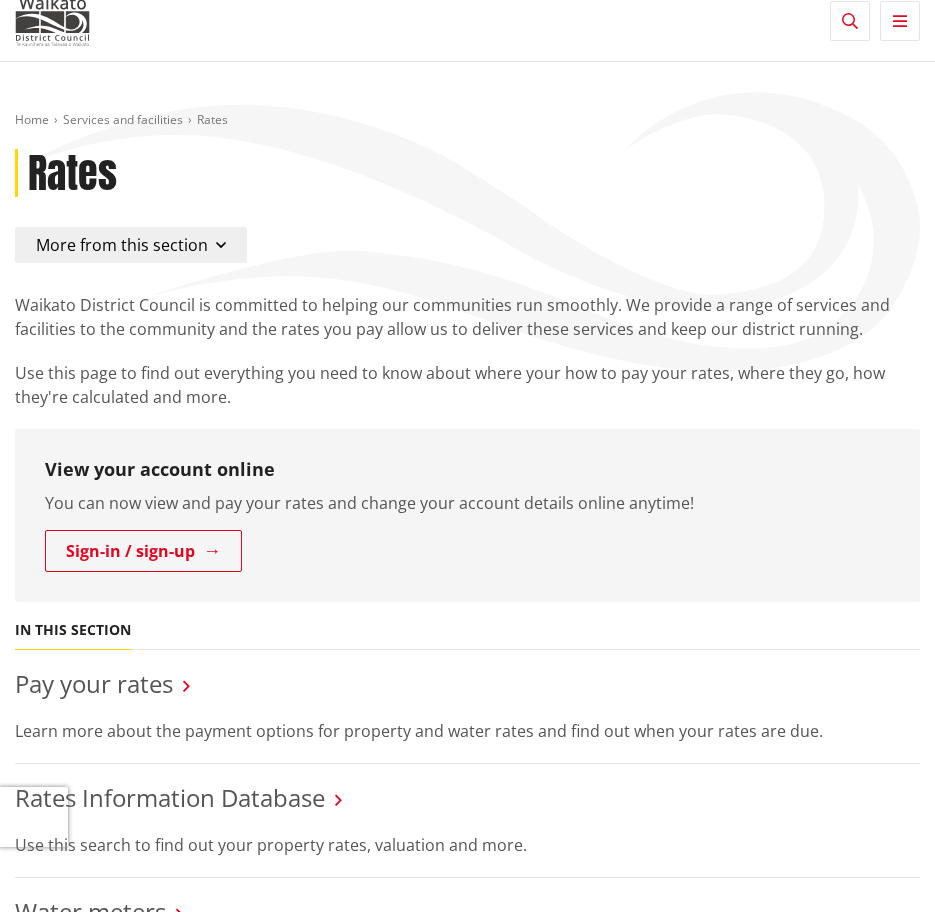 scroll, scrollTop: 500, scrollLeft: 0, axis: vertical 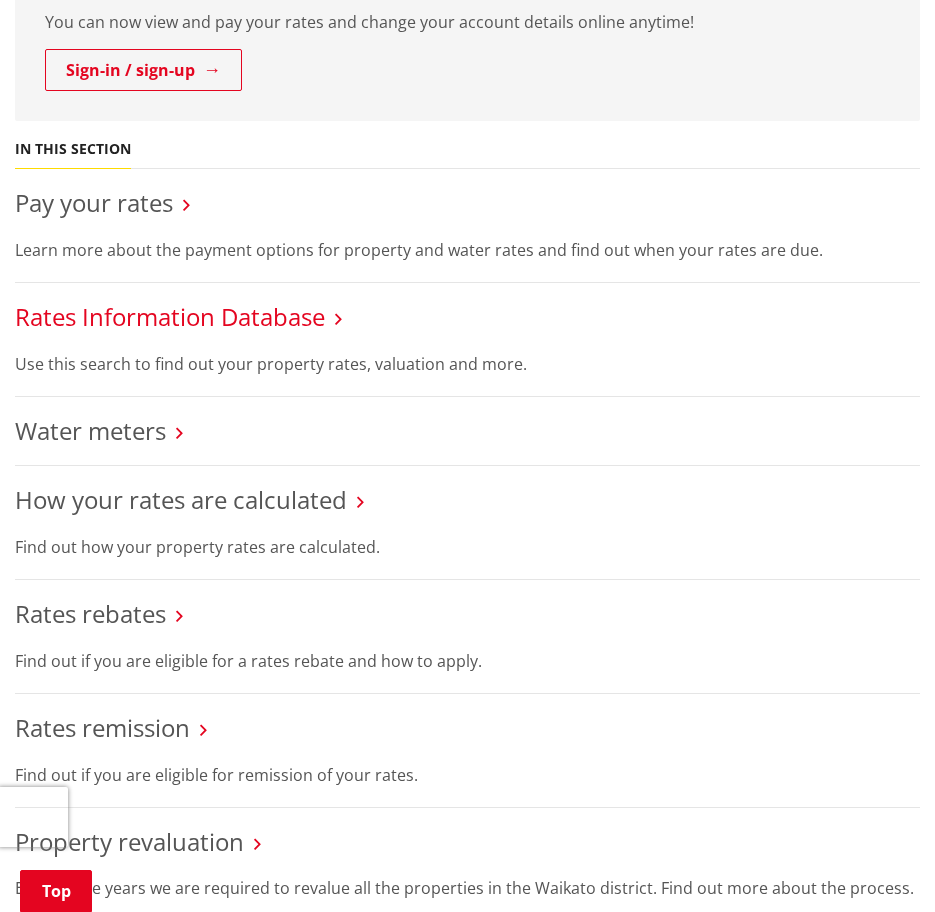 click on "Rates Information Database" at bounding box center (170, 316) 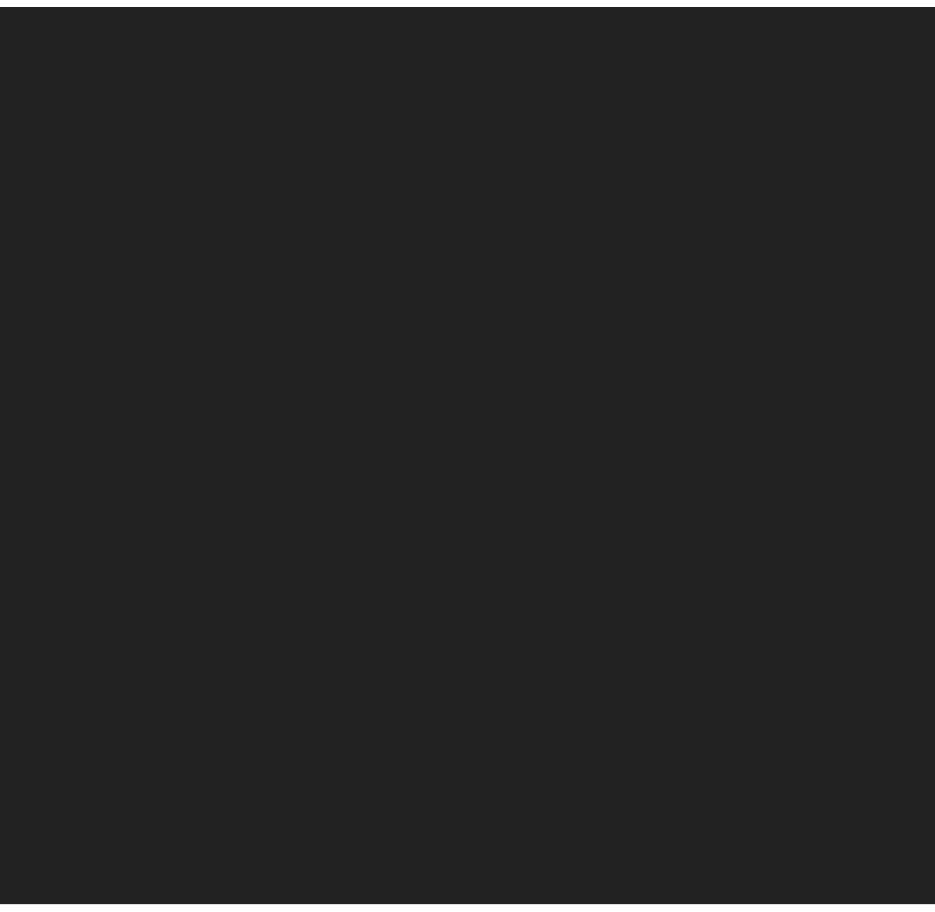 scroll, scrollTop: 0, scrollLeft: 0, axis: both 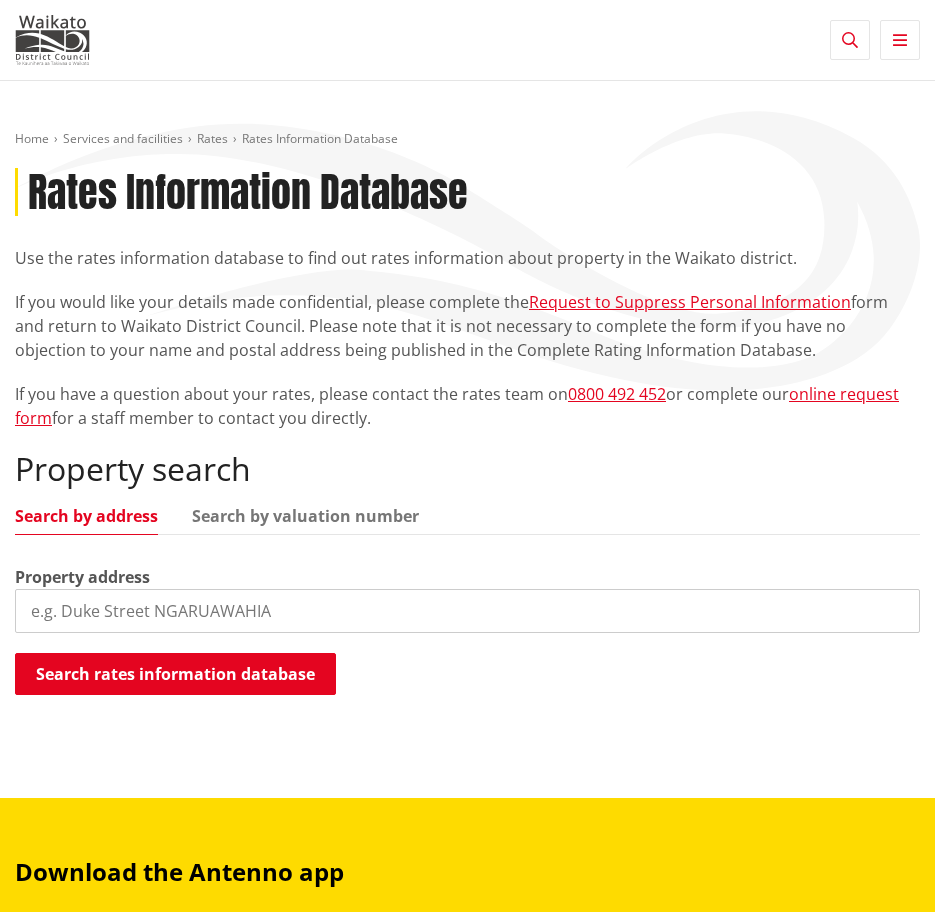 click at bounding box center [467, 611] 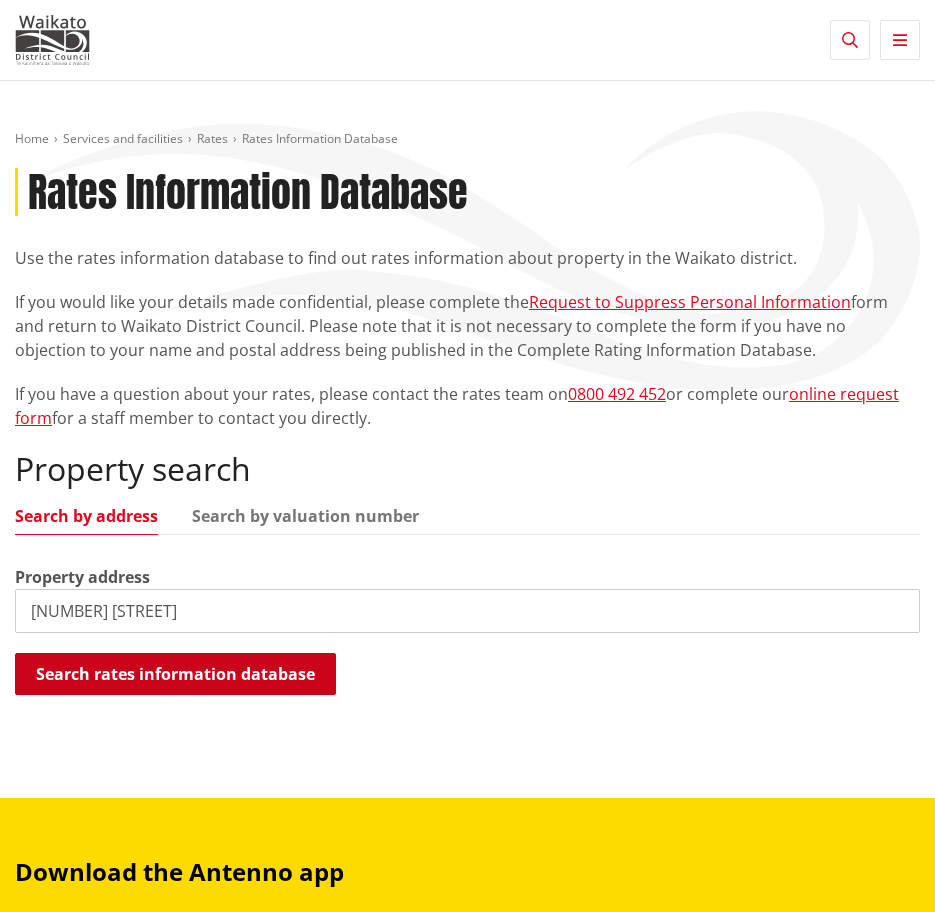 click on "Search rates information database" at bounding box center (175, 674) 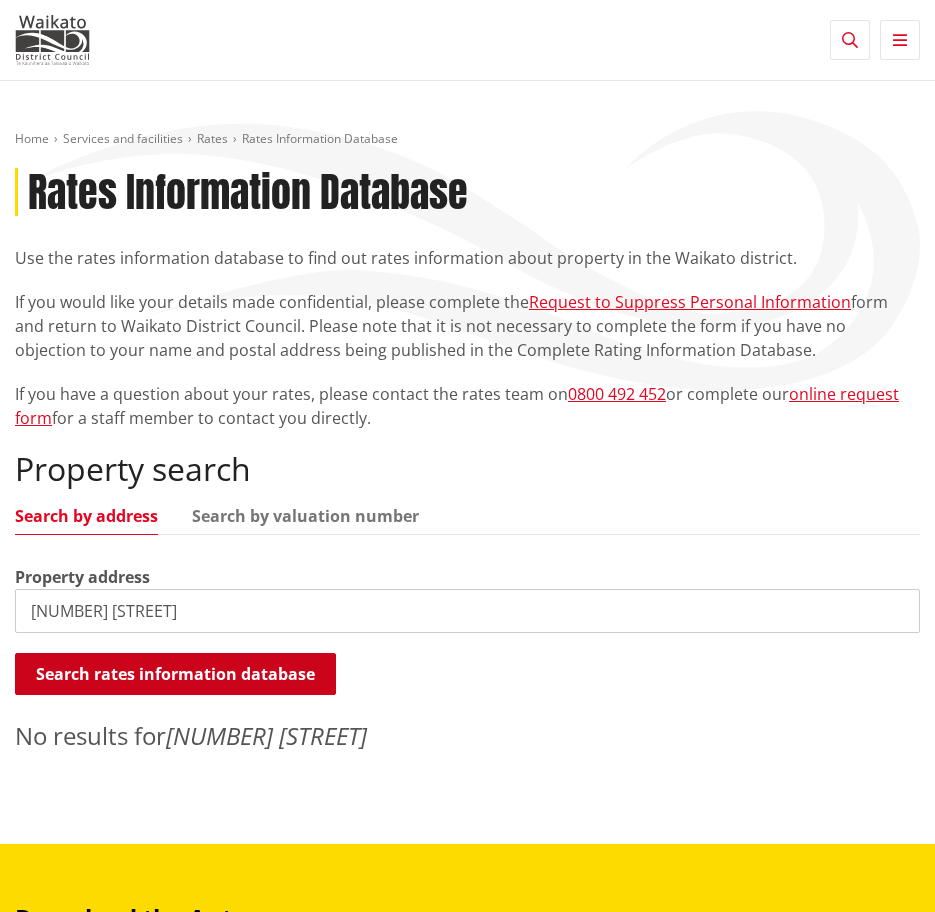 click on "Search rates information database" at bounding box center (175, 674) 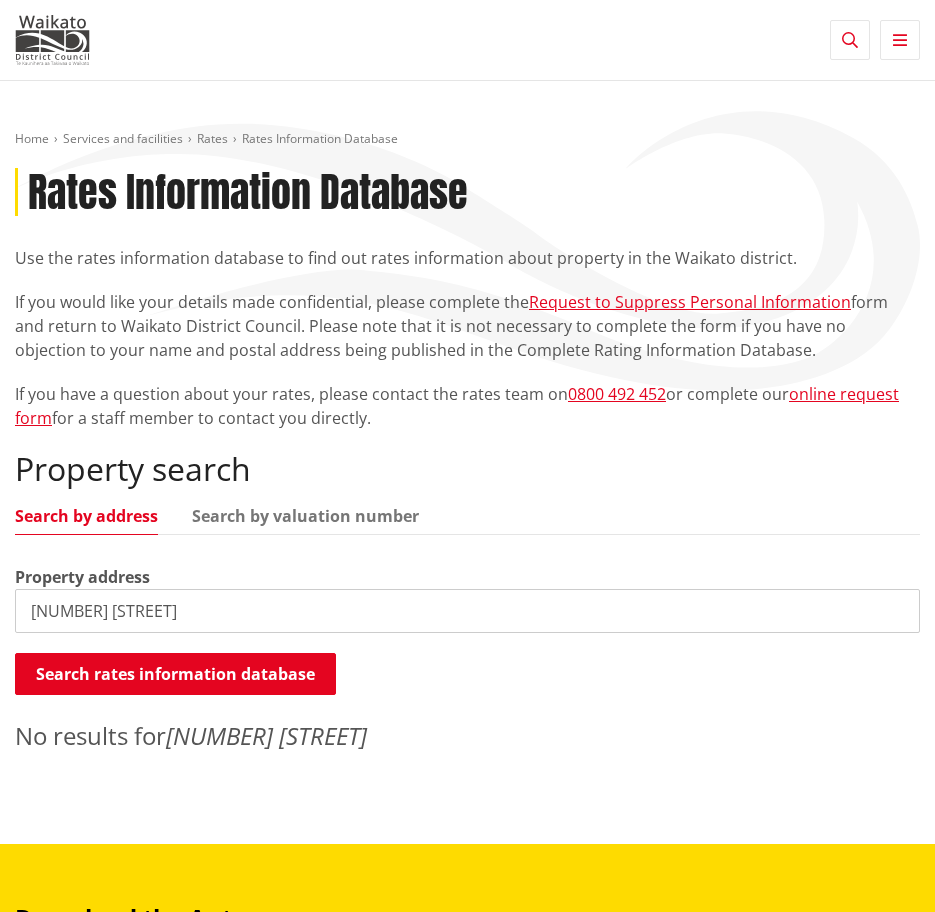 click on "124 Deep Creek Road" at bounding box center (467, 611) 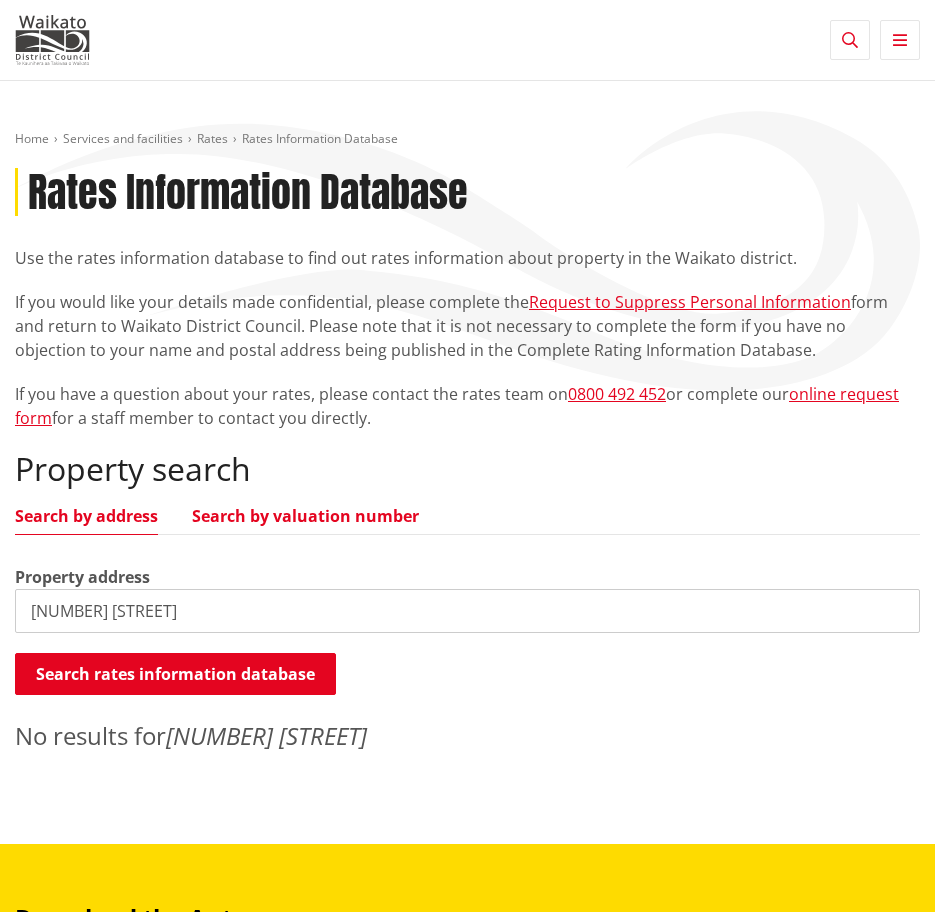 click on "Search by valuation number" at bounding box center [305, 516] 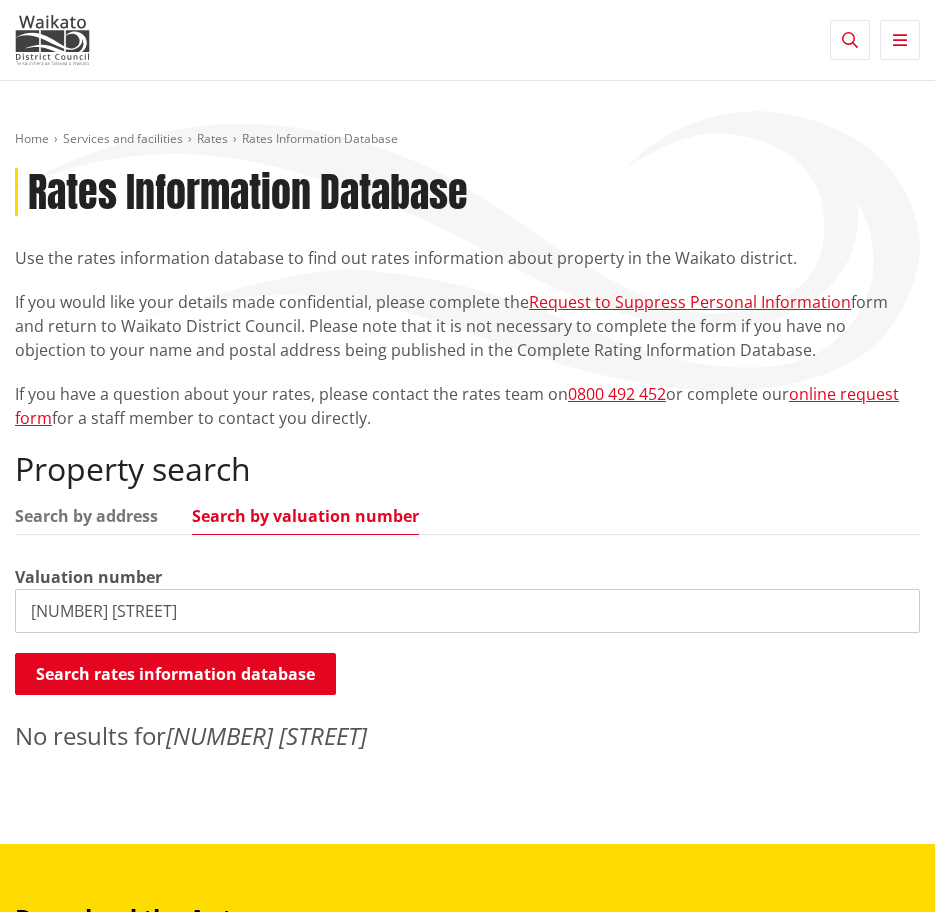 click on "Search by valuation number" at bounding box center (305, 516) 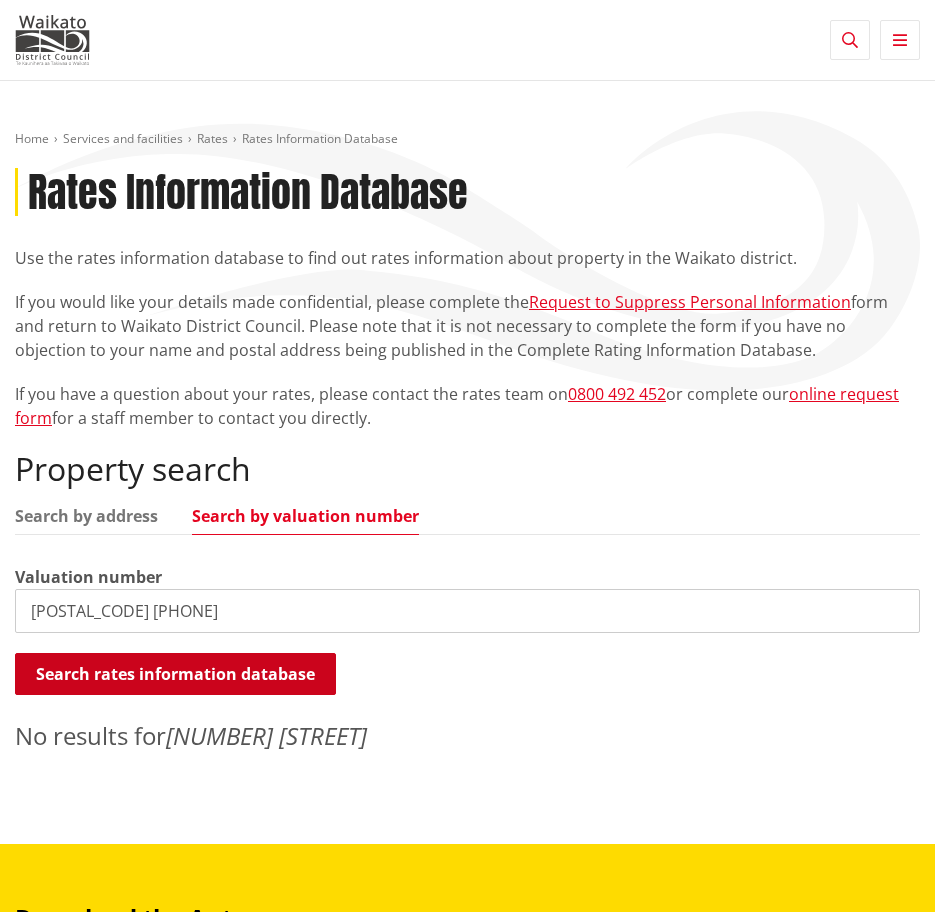 click on "Search rates information database" at bounding box center (175, 674) 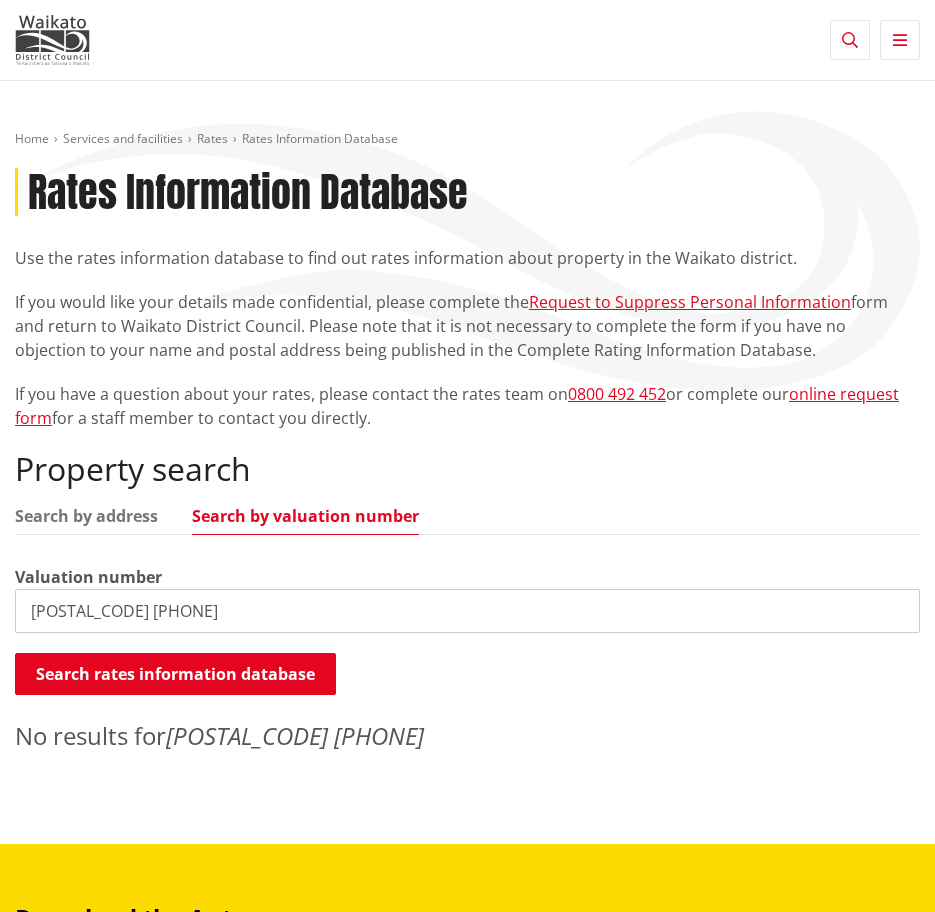 click on "07030 331 27" at bounding box center [467, 611] 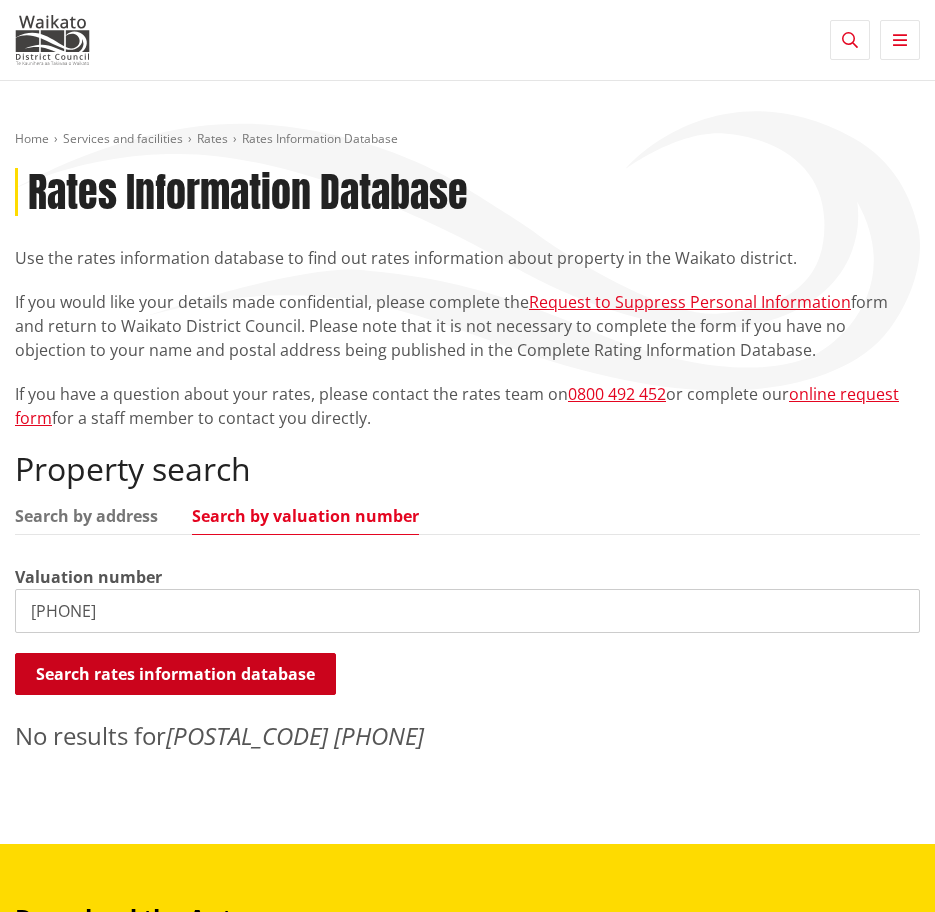 click on "Search rates information database" at bounding box center [175, 674] 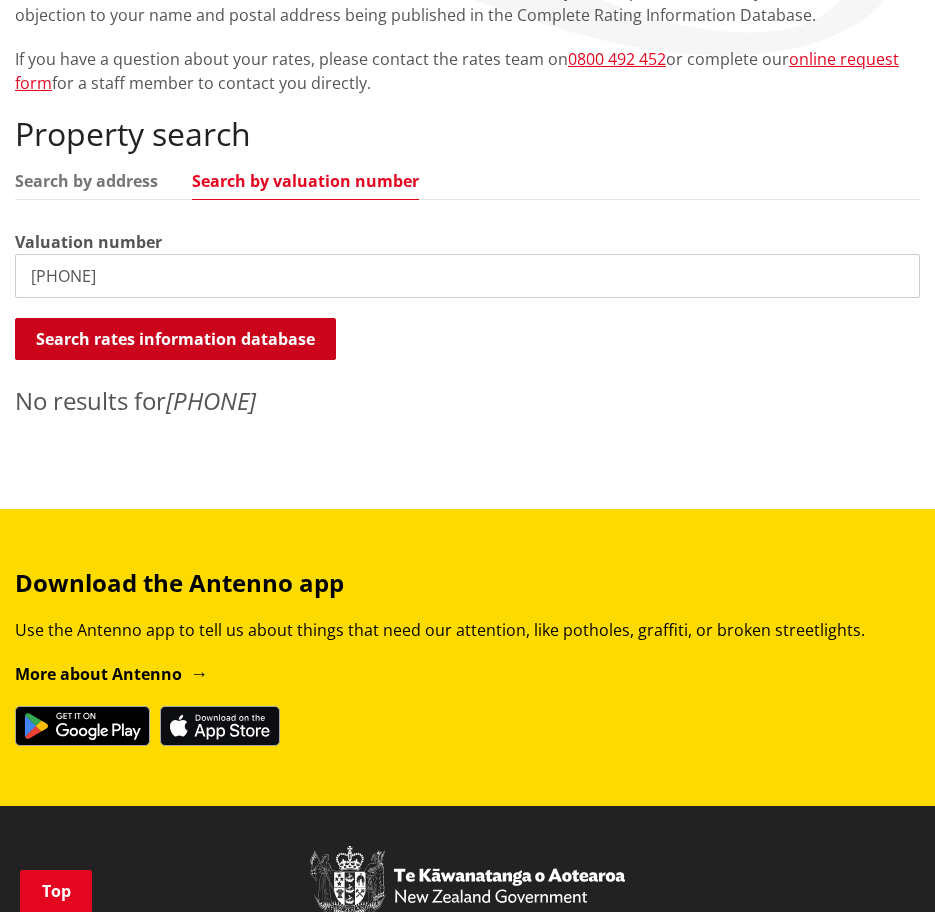 scroll, scrollTop: 300, scrollLeft: 0, axis: vertical 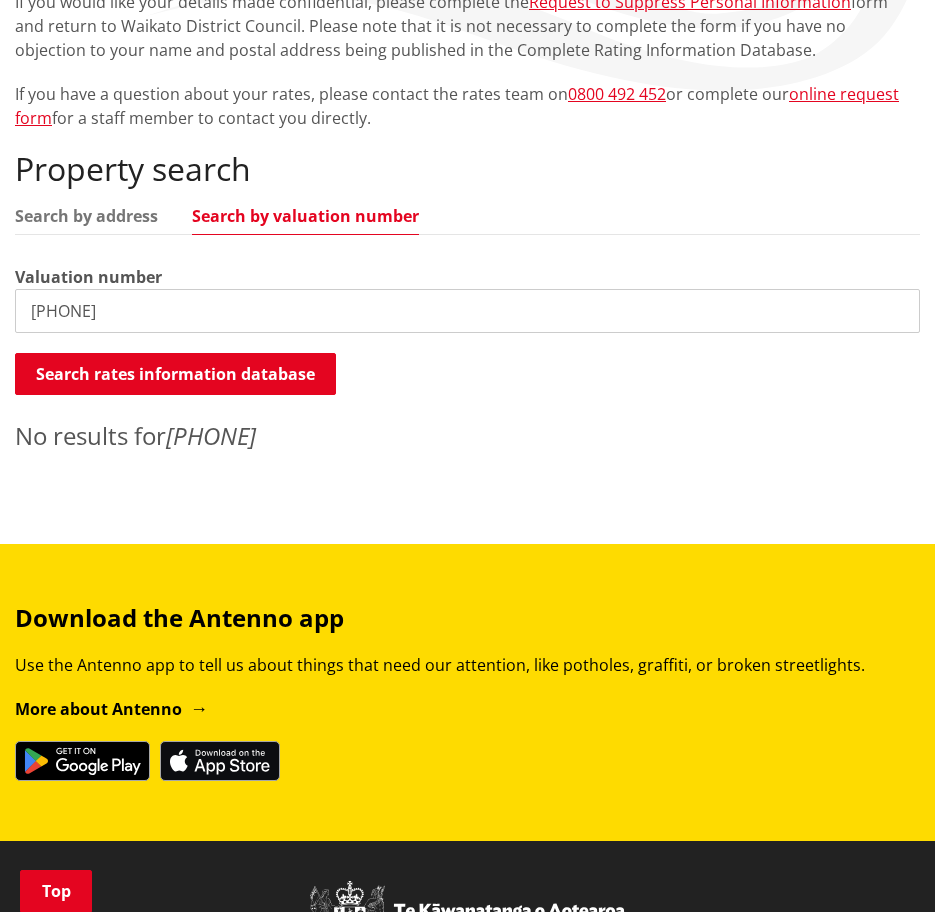 click on "0703033127" at bounding box center (467, 311) 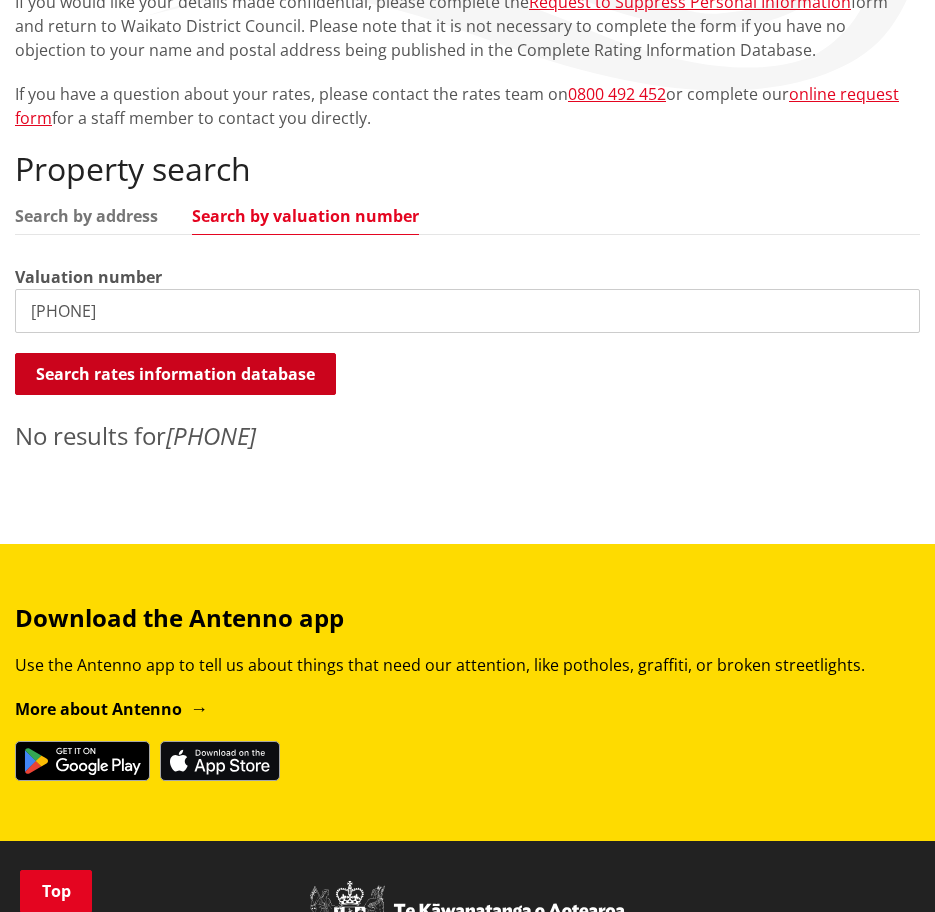 click on "Search rates information database" at bounding box center (175, 374) 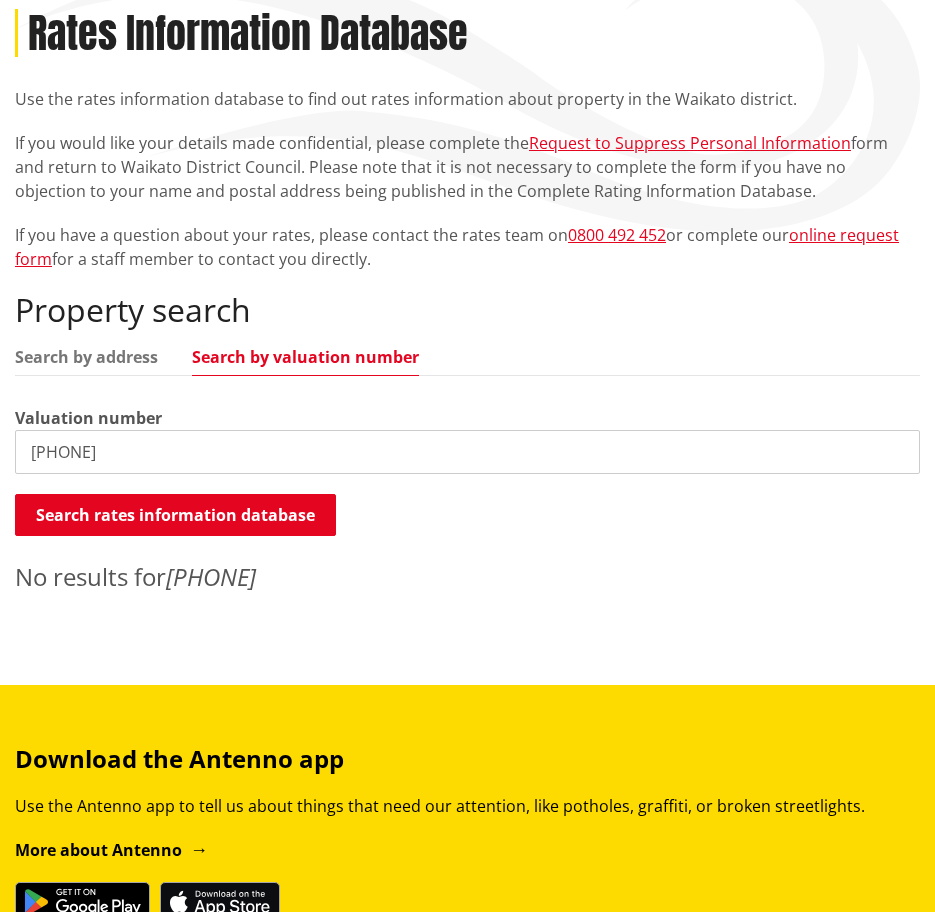 scroll, scrollTop: 0, scrollLeft: 0, axis: both 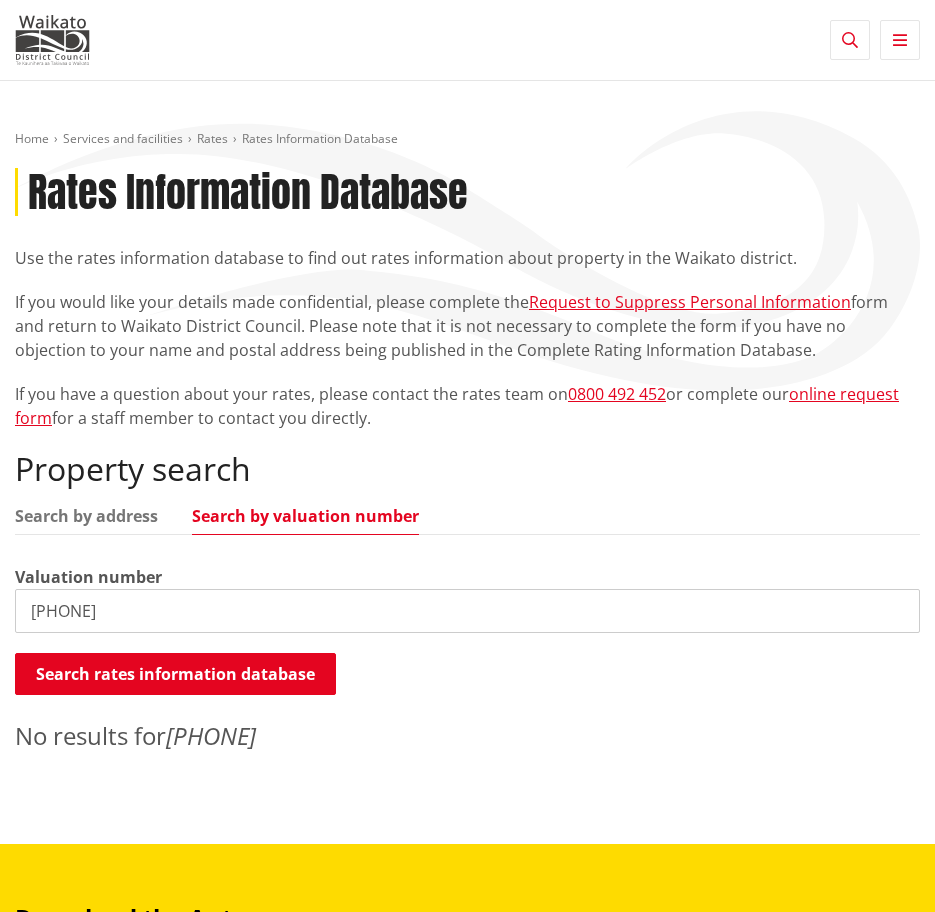 click on "703033127" at bounding box center [467, 611] 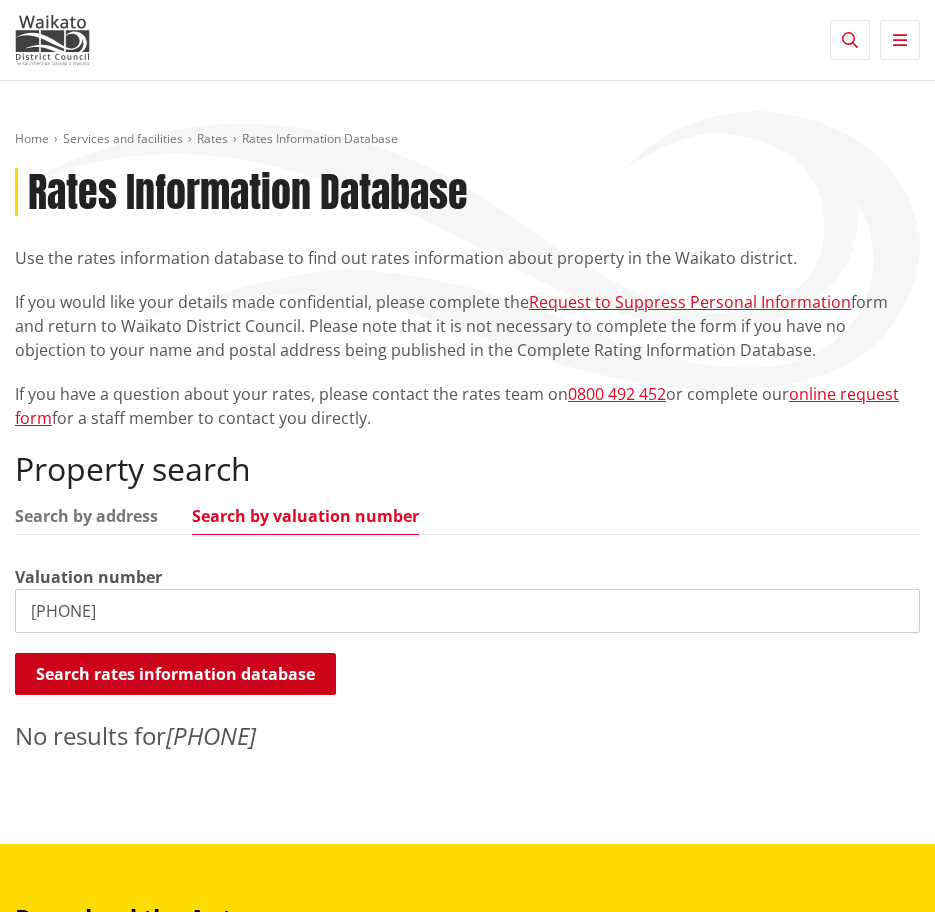 type on "0703033127" 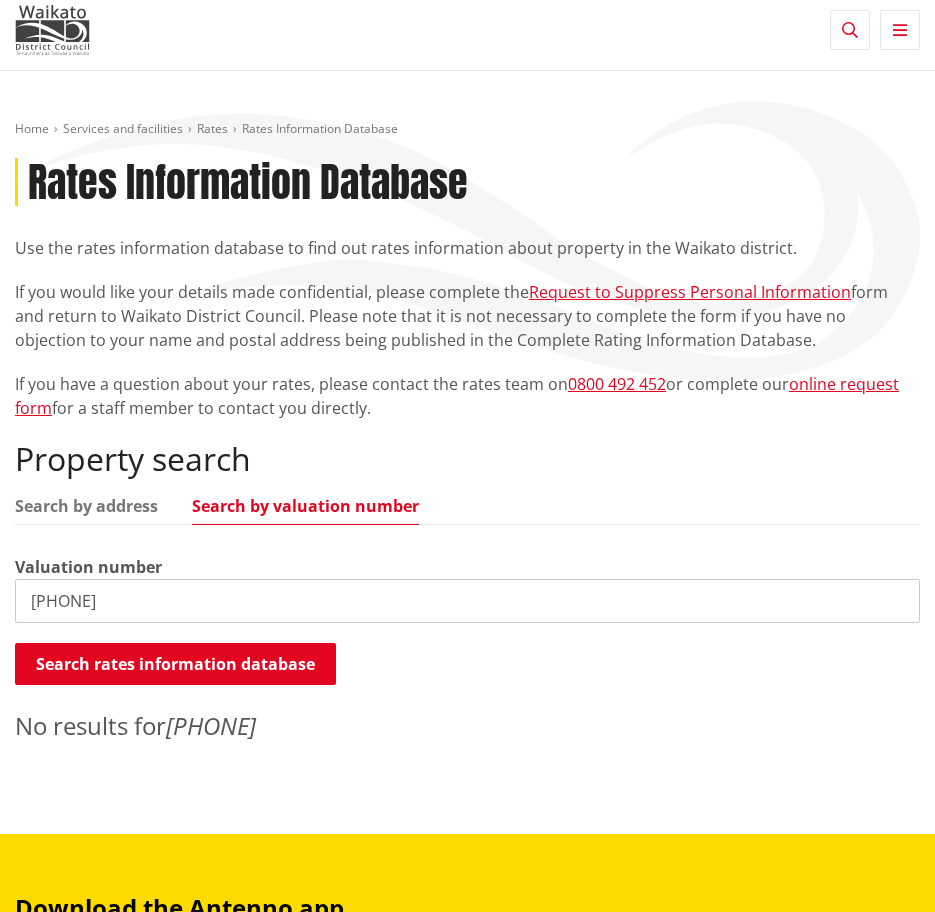 scroll, scrollTop: 0, scrollLeft: 0, axis: both 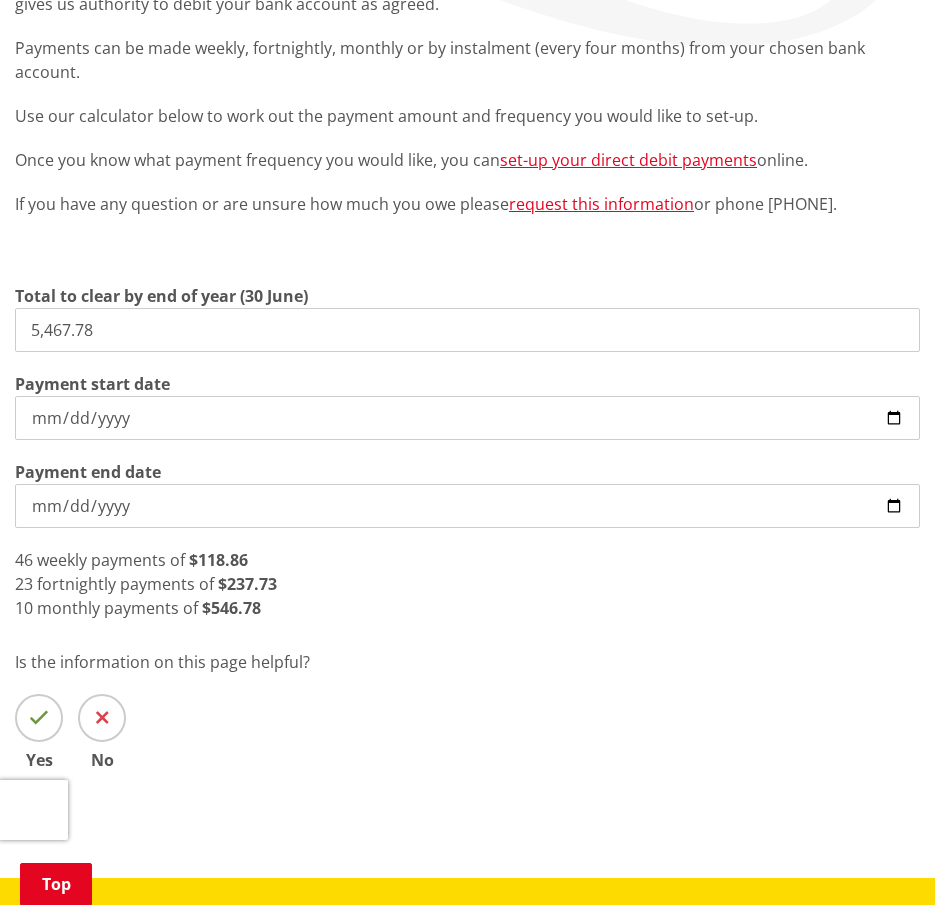 click on "5,467.78" at bounding box center (467, 330) 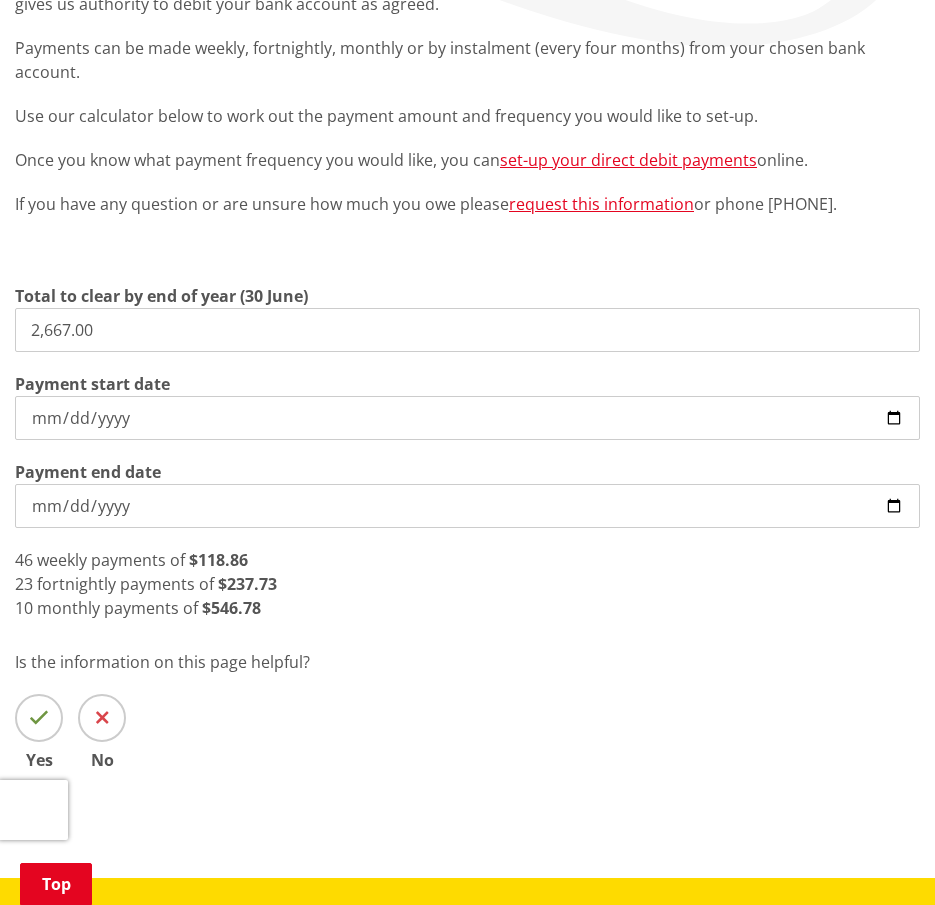 click on "Payment end date
[DATE]" at bounding box center [467, 494] 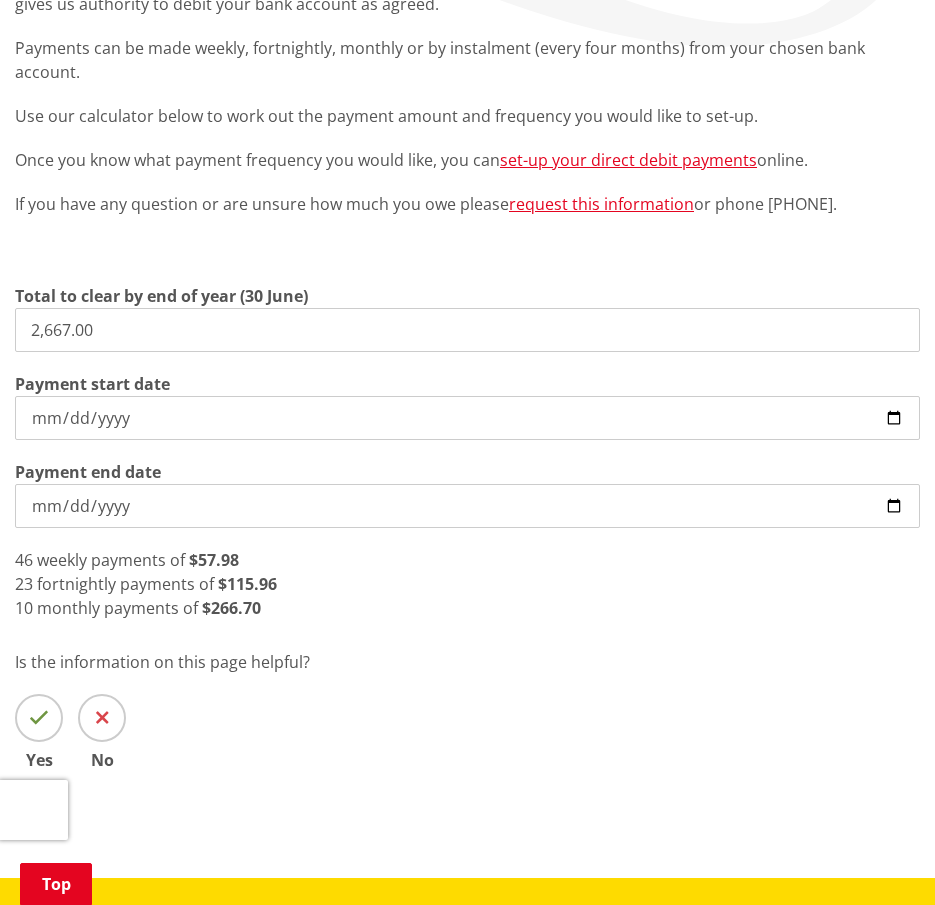 drag, startPoint x: 121, startPoint y: 330, endPoint x: -61, endPoint y: 366, distance: 185.52628 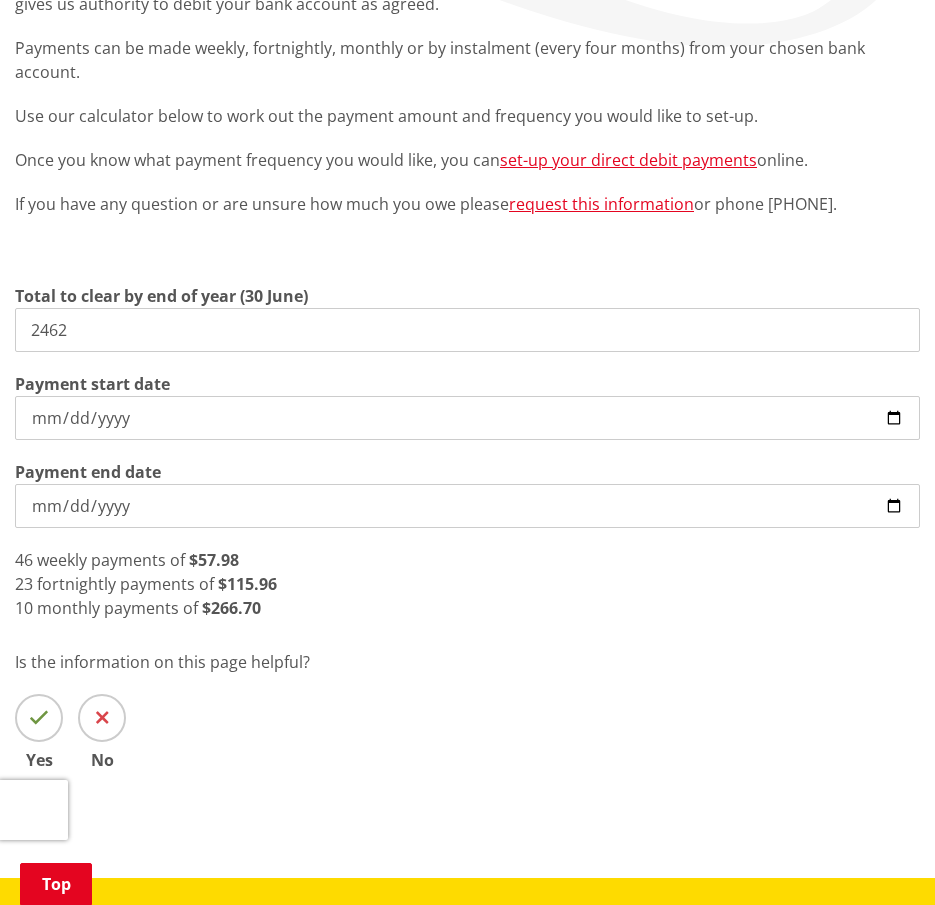 type on "2,462.00" 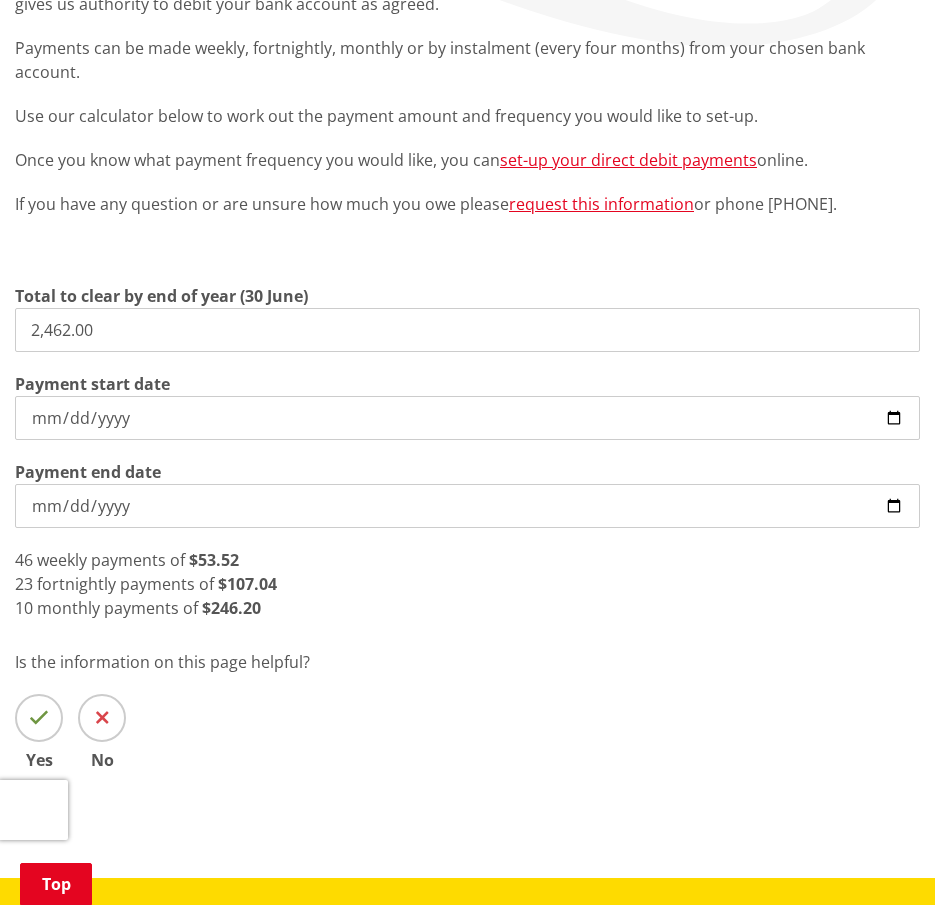 click on "Direct debit is a simple and convenient way to pay your rates, water and debtor invoices. This is arranged with us and gives us authority to debit your bank account as agreed. Payments can be made weekly, fortnightly, monthly or by instalment (every four months) from your chosen bank account. Use our calculator below to work out the payment amount and frequency you would like to set-up. Once you know what payment frequency you would like, you can  set-up your direct debit payments  online. If you have any question or are unsure how much you owe please  request this information  or phone [PHONE].
Total to clear by end of year (30 [MONTH])
2,462.00
Payment start date
[DATE]
Payment end date
[DATE]
46
weekly payments of
$53.52
23
fortnightly payments of
$107.04
10
monthly payments of
$246.20" at bounding box center [467, 368] 